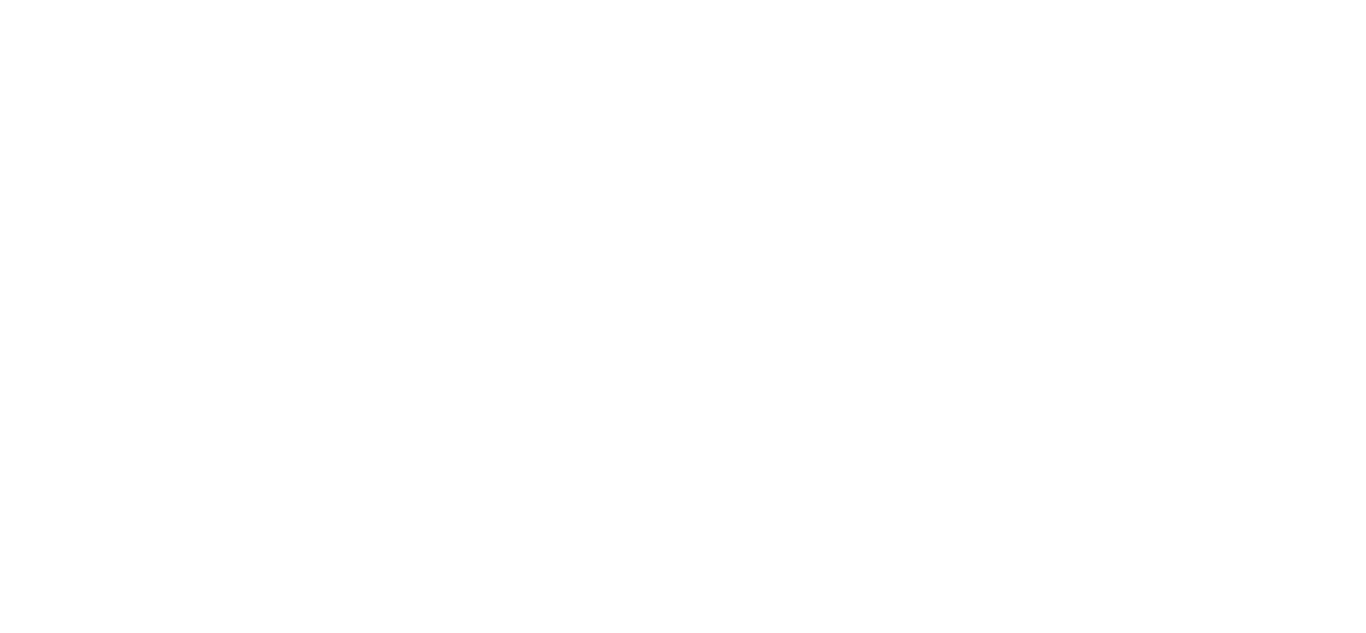 scroll, scrollTop: 0, scrollLeft: 0, axis: both 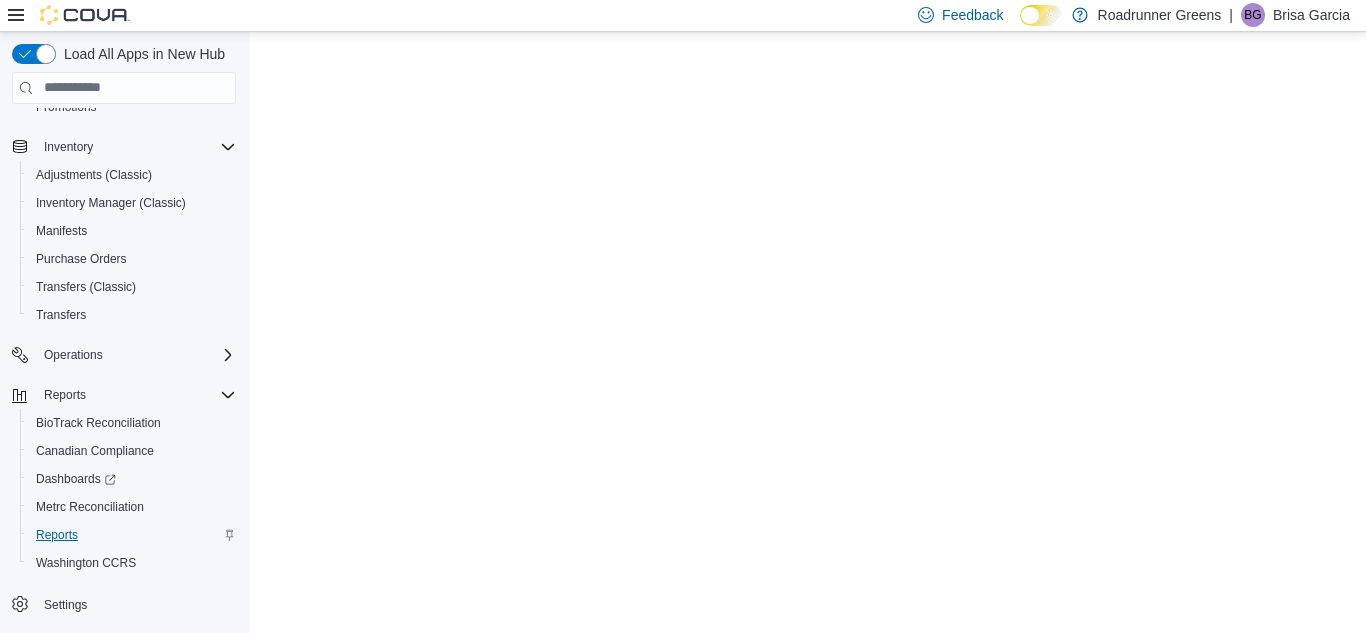 click on "Reports" at bounding box center (57, 535) 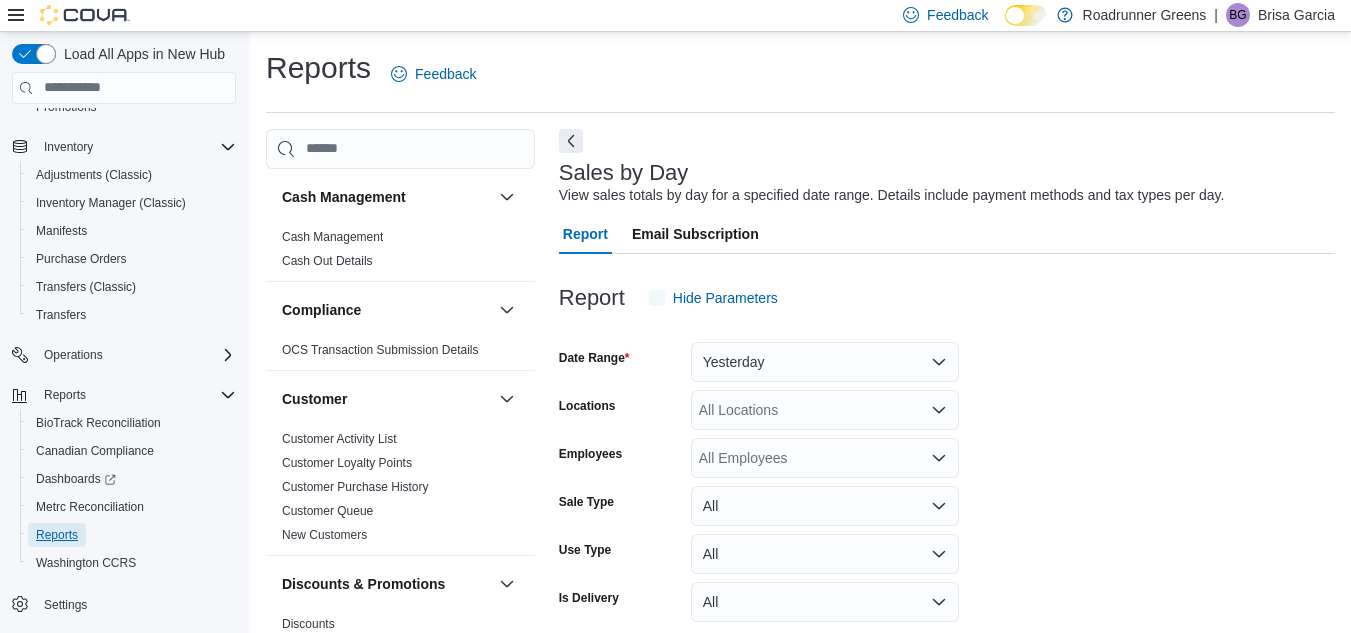 scroll, scrollTop: 46, scrollLeft: 0, axis: vertical 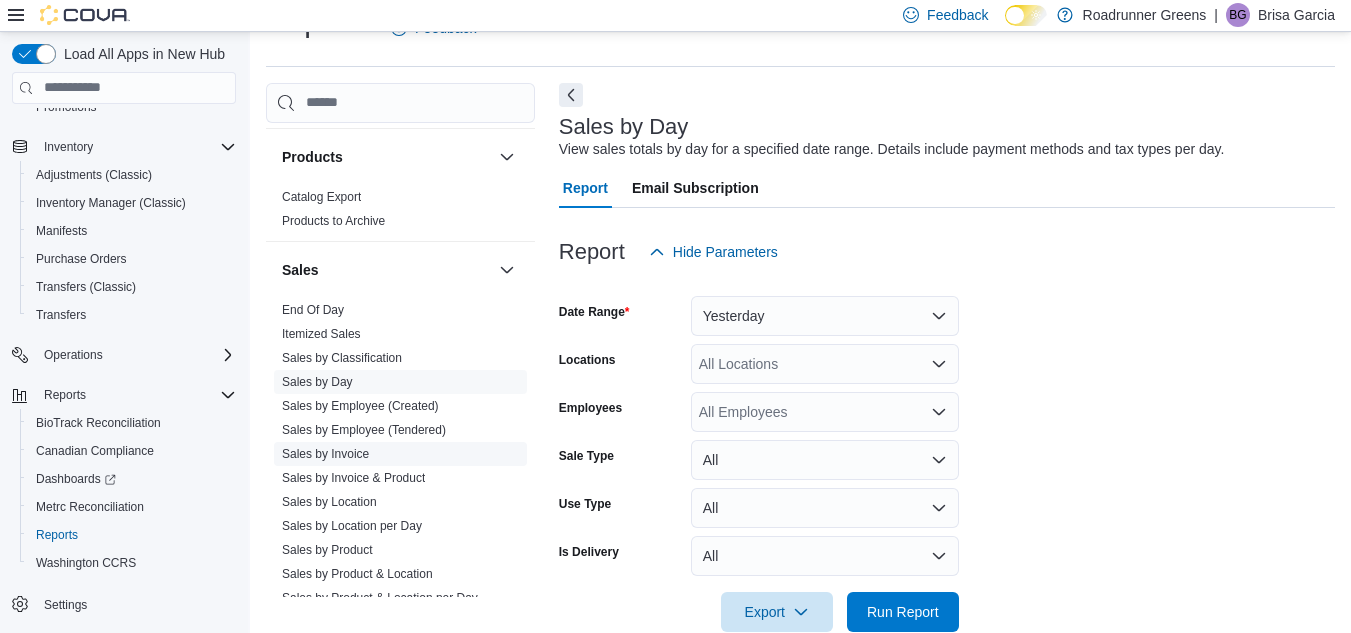 click on "Sales by Invoice" at bounding box center [325, 454] 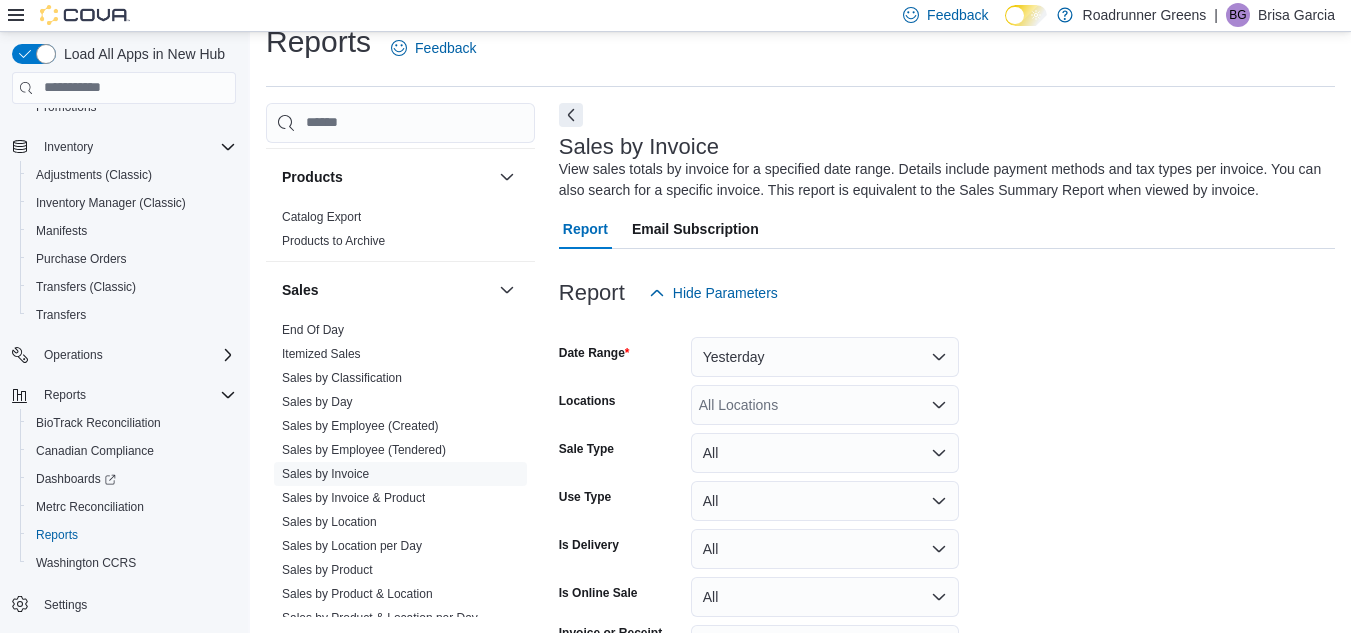 scroll, scrollTop: 67, scrollLeft: 0, axis: vertical 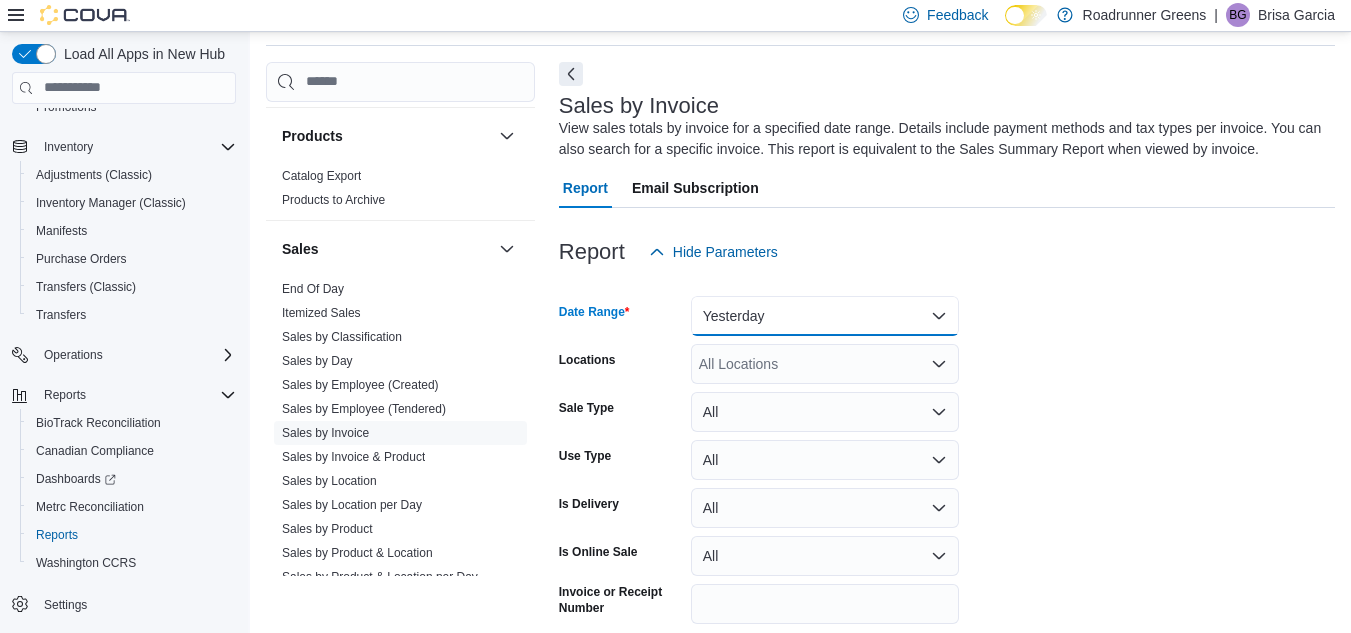 click on "Yesterday" at bounding box center [825, 316] 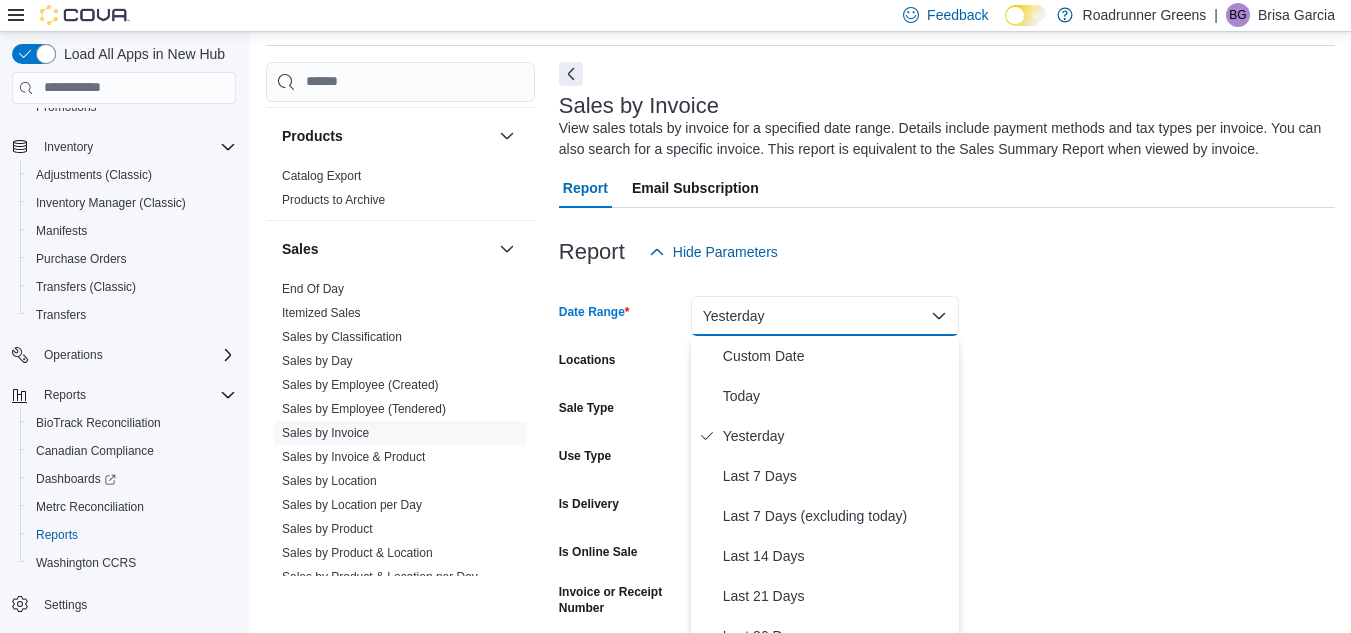 scroll, scrollTop: 70, scrollLeft: 0, axis: vertical 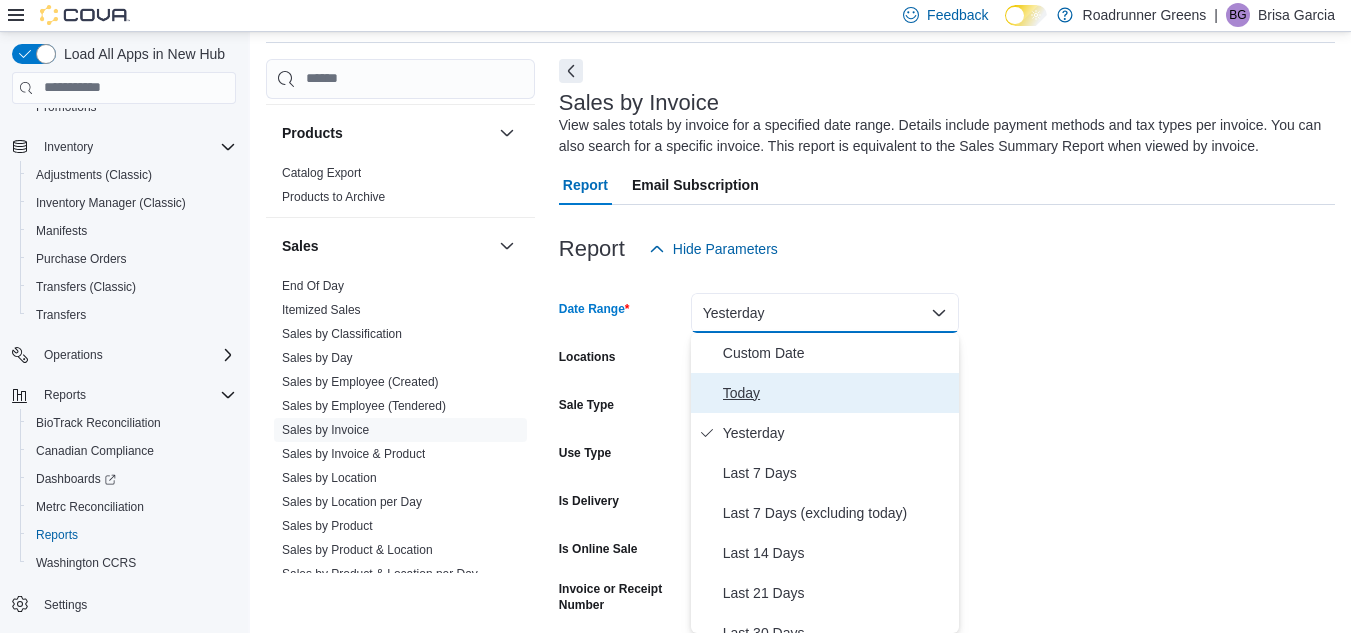 click on "Today" at bounding box center (837, 393) 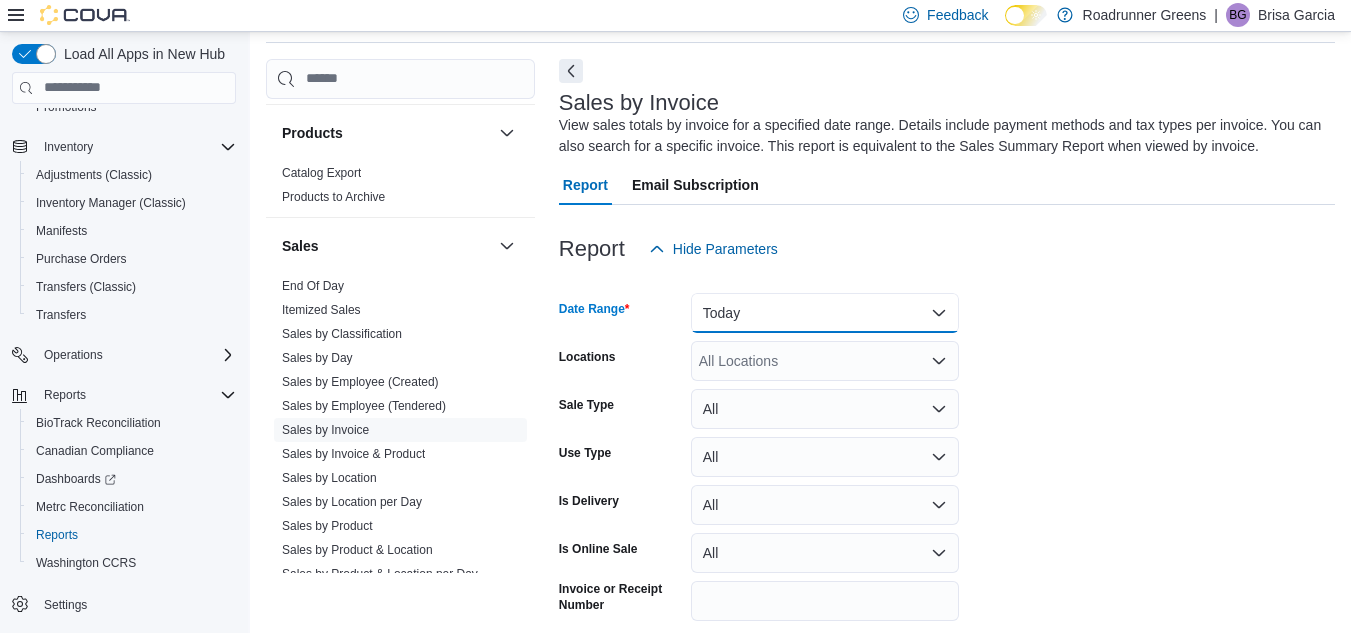 scroll, scrollTop: 154, scrollLeft: 0, axis: vertical 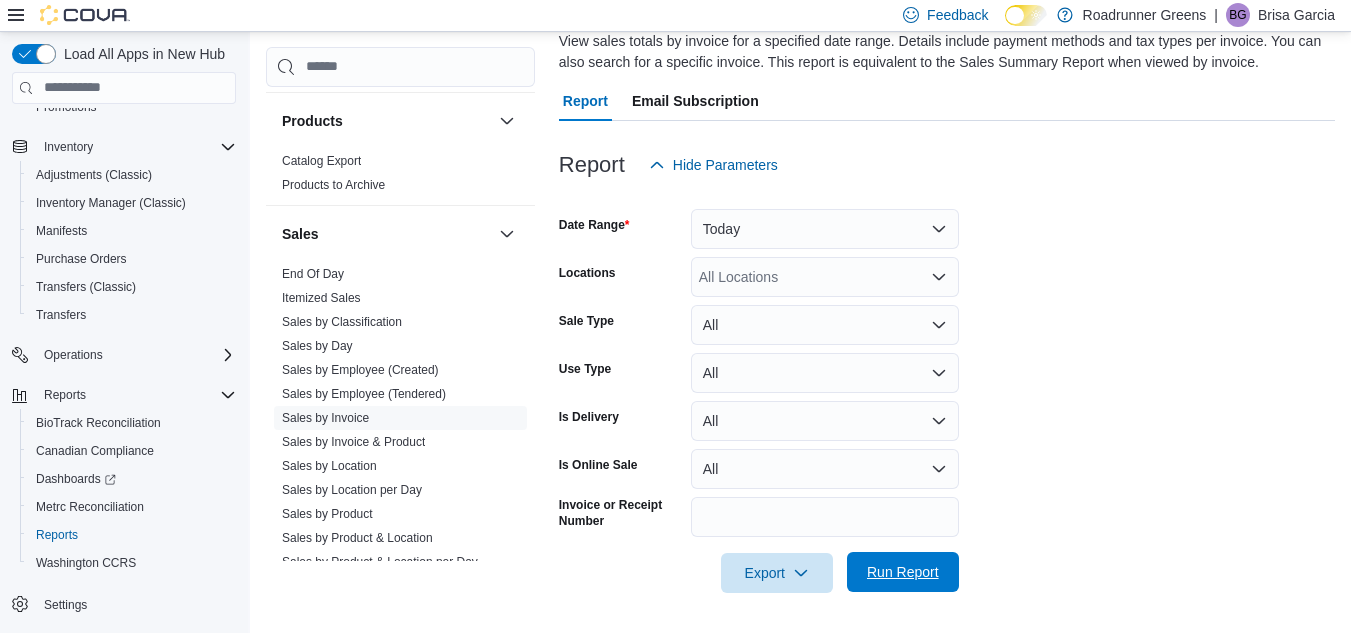 click on "Run Report" at bounding box center [903, 572] 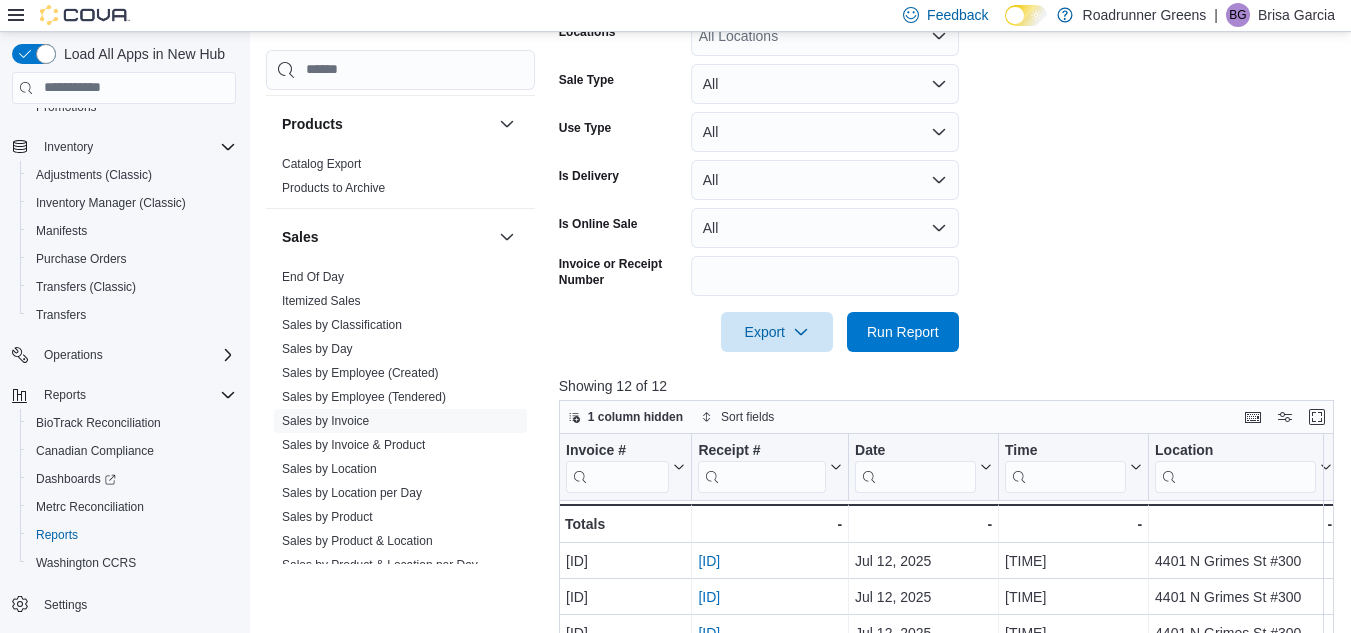 scroll, scrollTop: 399, scrollLeft: 0, axis: vertical 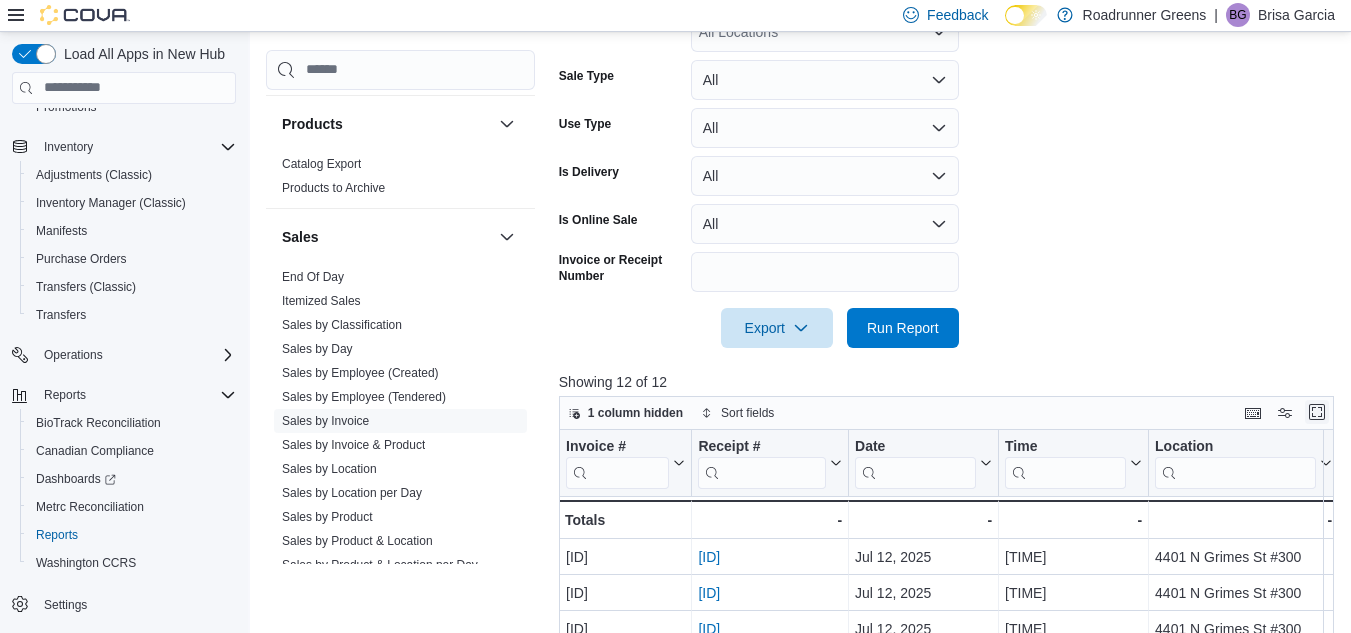 click at bounding box center [1317, 412] 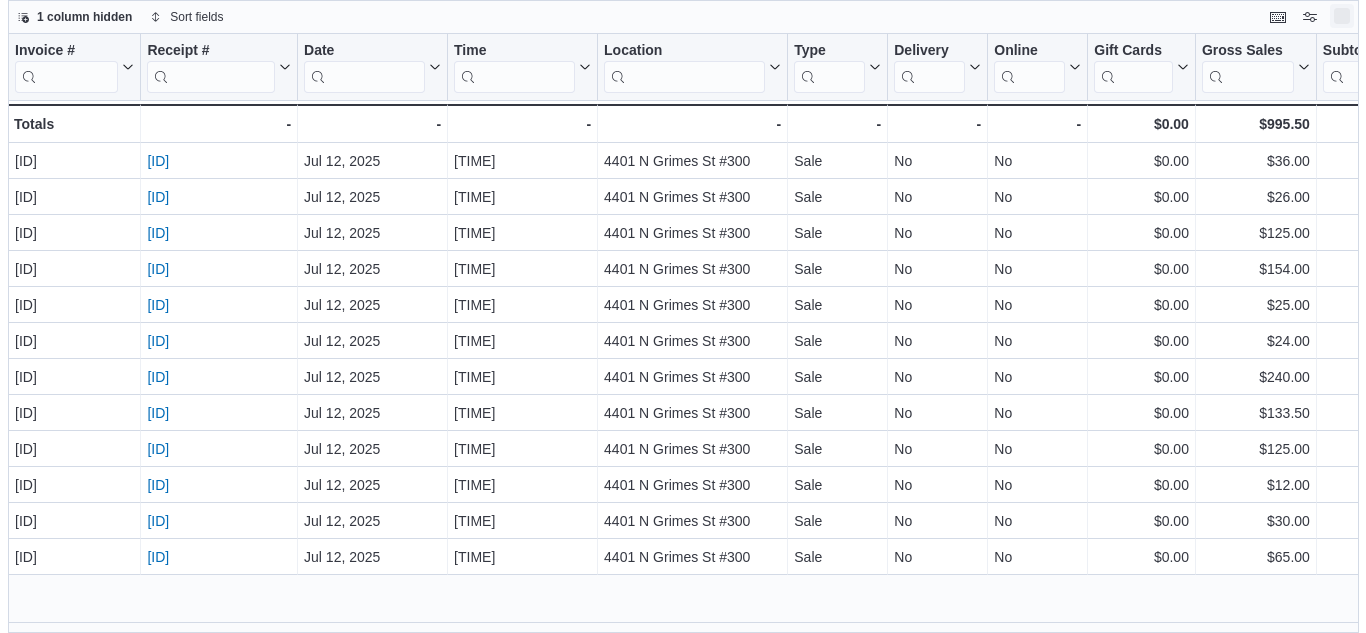 scroll, scrollTop: 0, scrollLeft: 0, axis: both 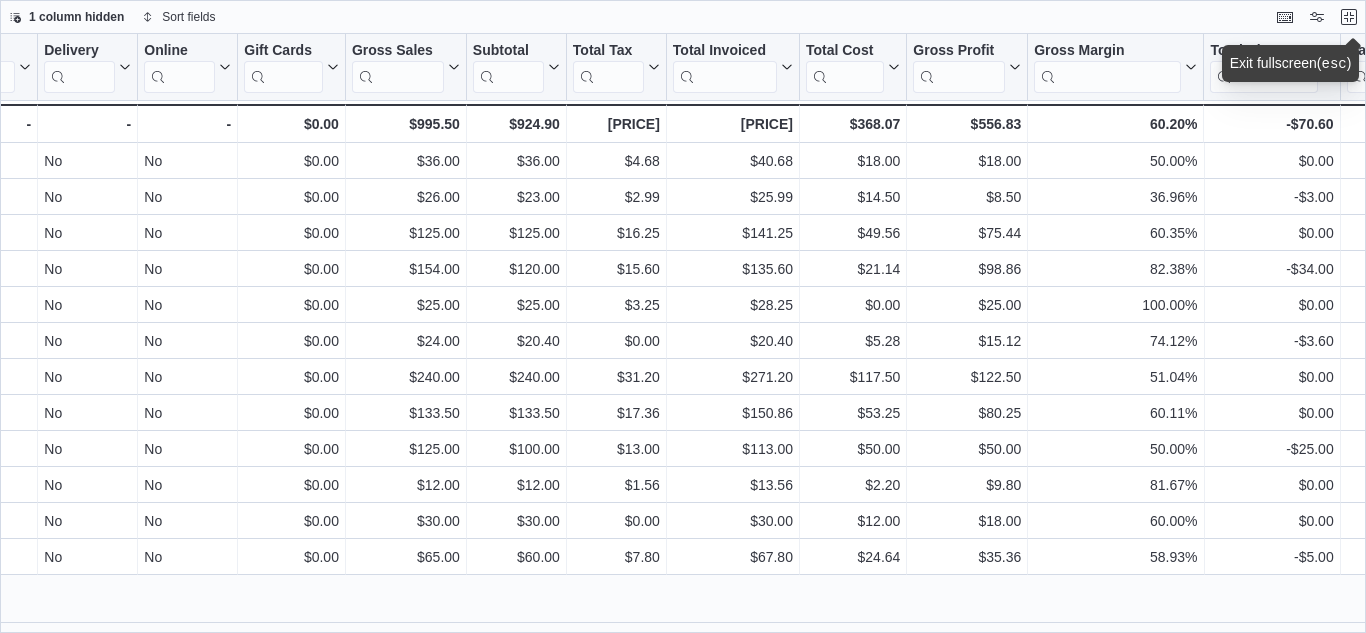 click on "Invoice # Click to view column header actions Receipt # Click to view column header actions Date Click to view column header actions Time Click to view column header actions Location Click to view column header actions Type Click to view column header actions Delivery Click to view column header actions Online Click to view column header actions Gift Cards Click to view column header actions Gross Sales Click to view column header actions Subtotal Click to view column header actions Total Tax Click to view column header actions Total Invoiced Click to view column header actions Total Cost Click to view column header actions Gross Profit Click to view column header actions Gross Margin Click to view column header actions Total Discount Click to view column header actions Markdown Percent Click to view column header actions Discount Reason Click to view column header actions Tendered By Click to view column header actions Created By Click to view column header actions Sale Override By Customer Medical Cashback" at bounding box center (683, 333) 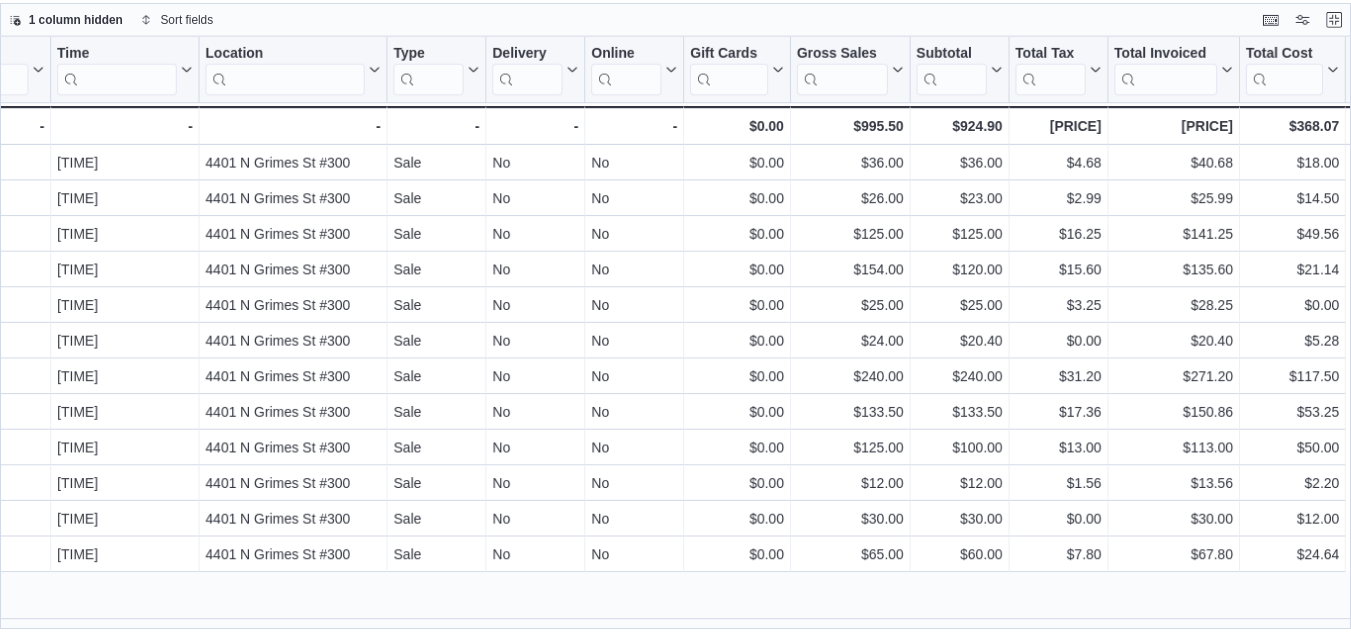 scroll, scrollTop: 0, scrollLeft: 0, axis: both 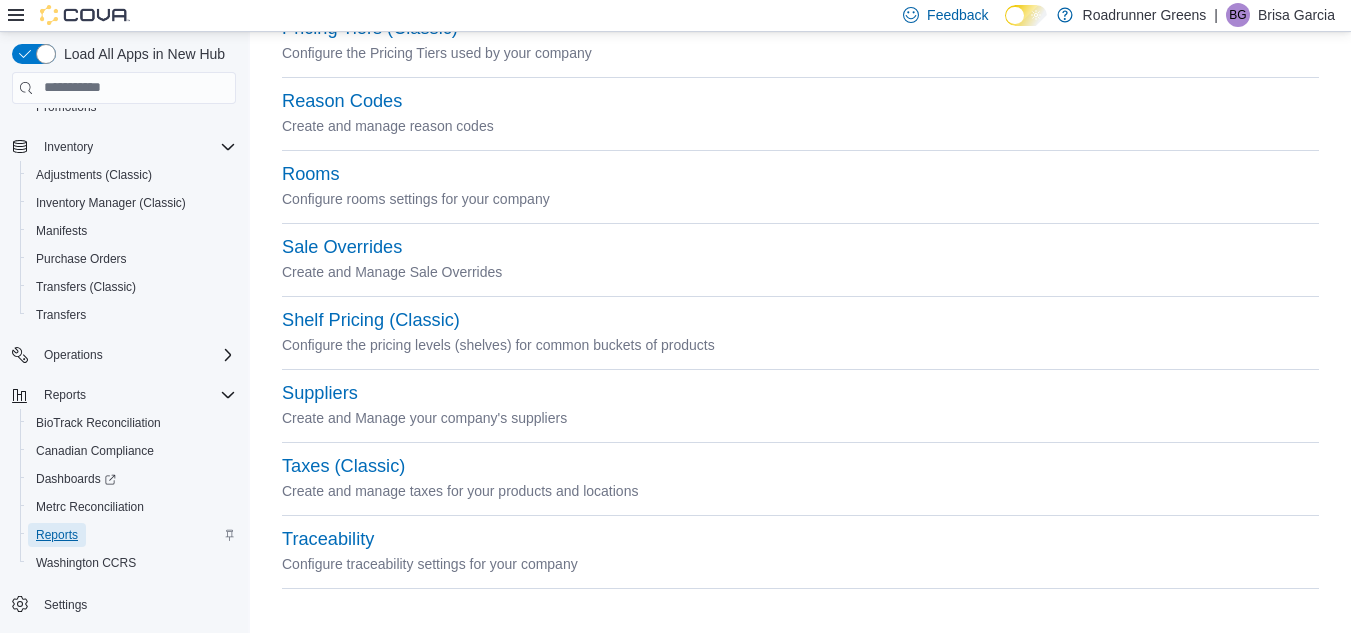 click on "Reports" at bounding box center (57, 535) 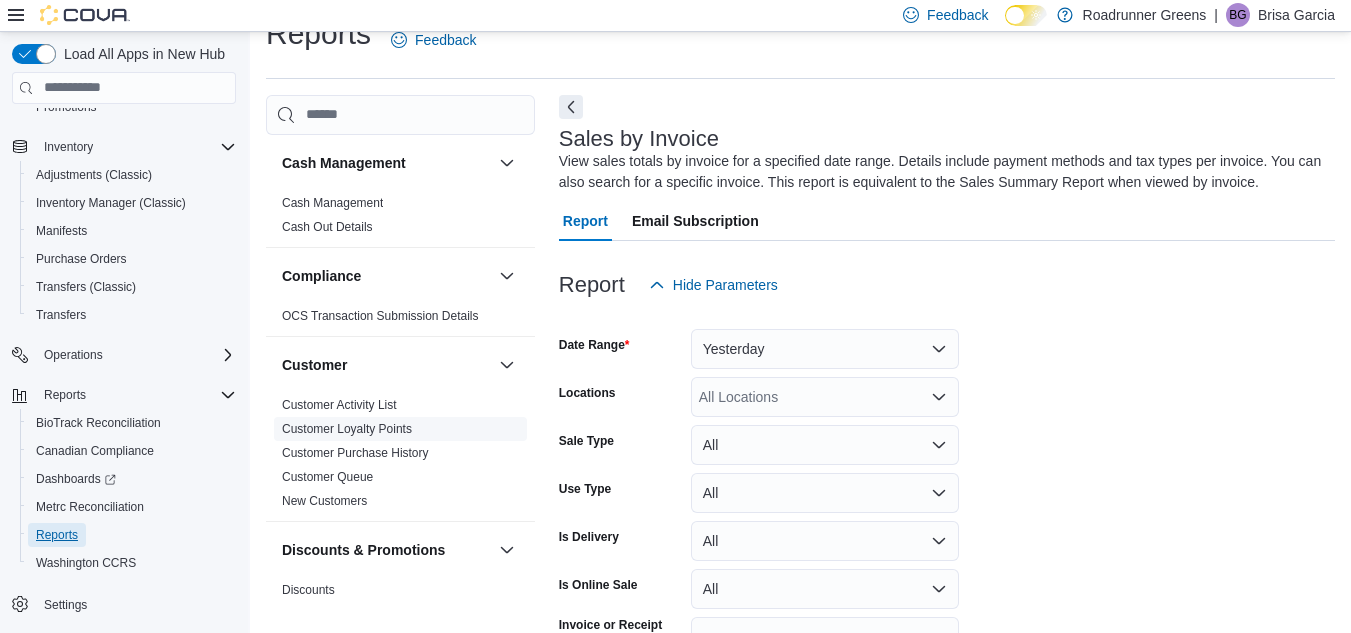 scroll, scrollTop: 67, scrollLeft: 0, axis: vertical 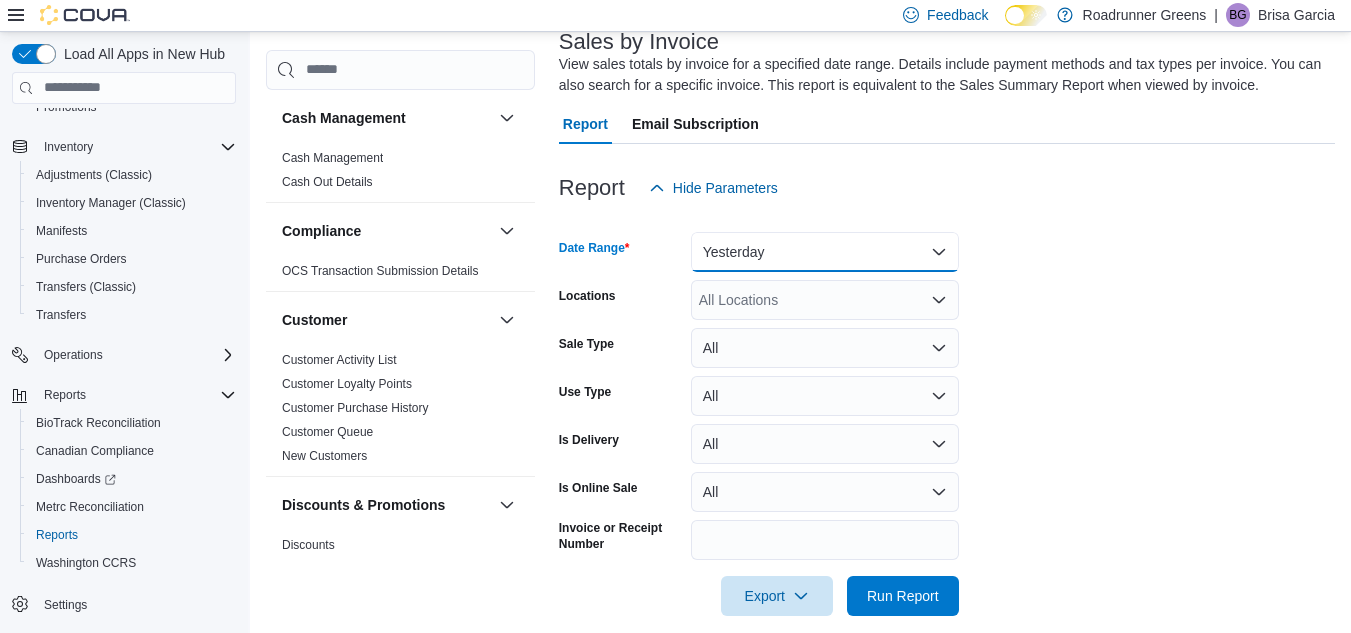 click on "Yesterday" at bounding box center (825, 252) 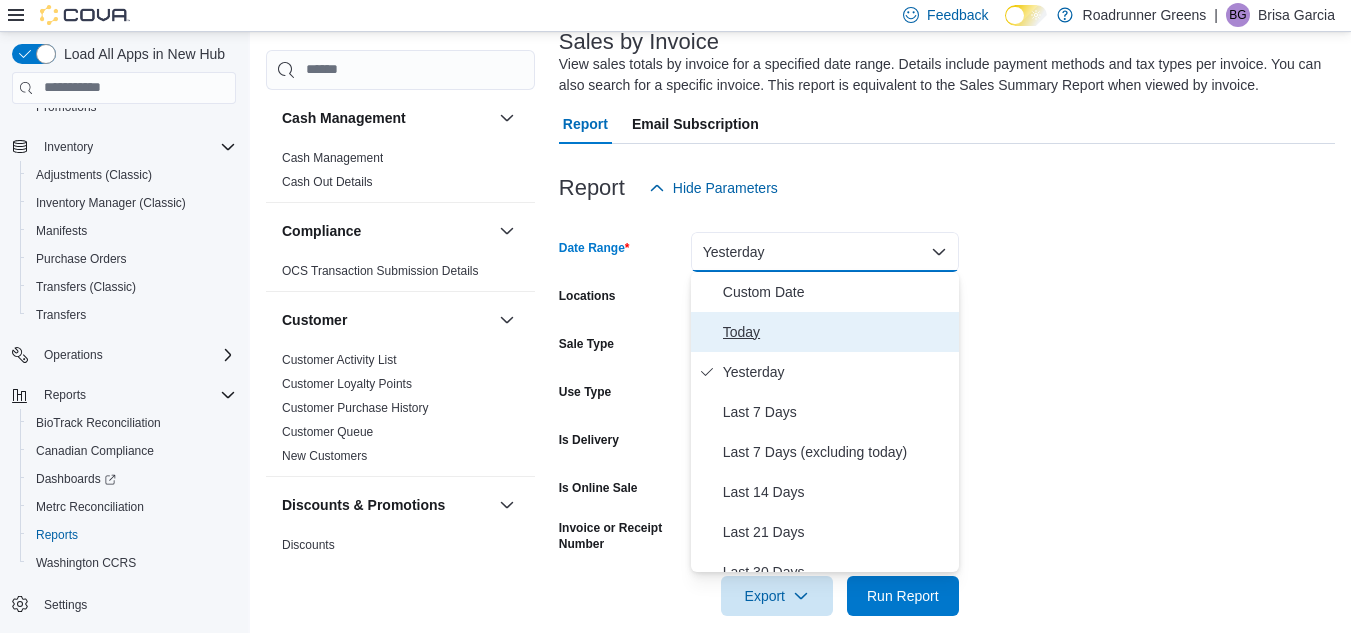 click on "Today" at bounding box center (837, 332) 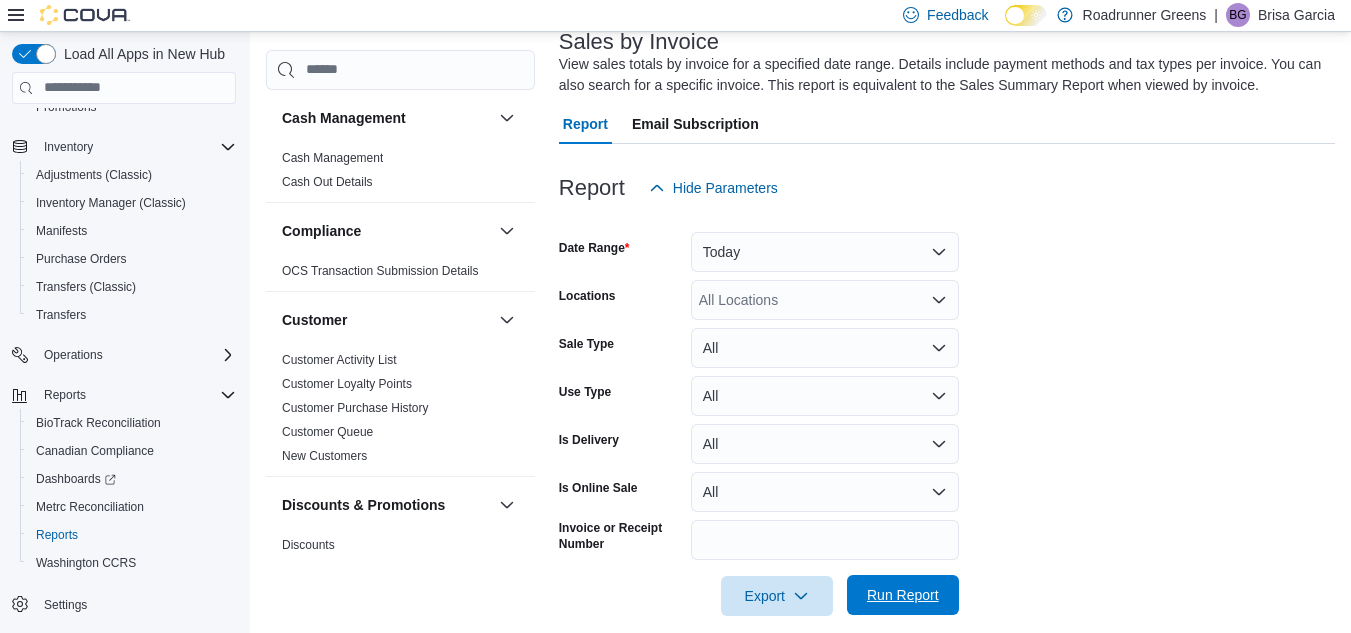 click on "Run Report" at bounding box center [903, 595] 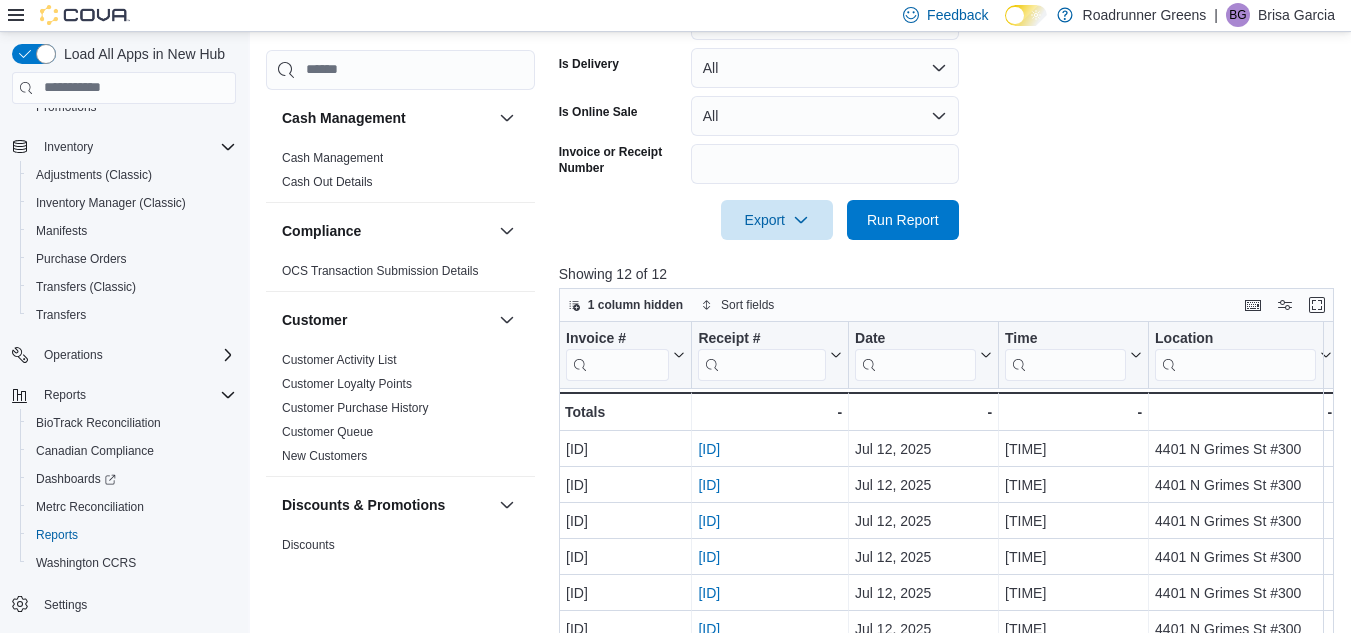 scroll, scrollTop: 518, scrollLeft: 0, axis: vertical 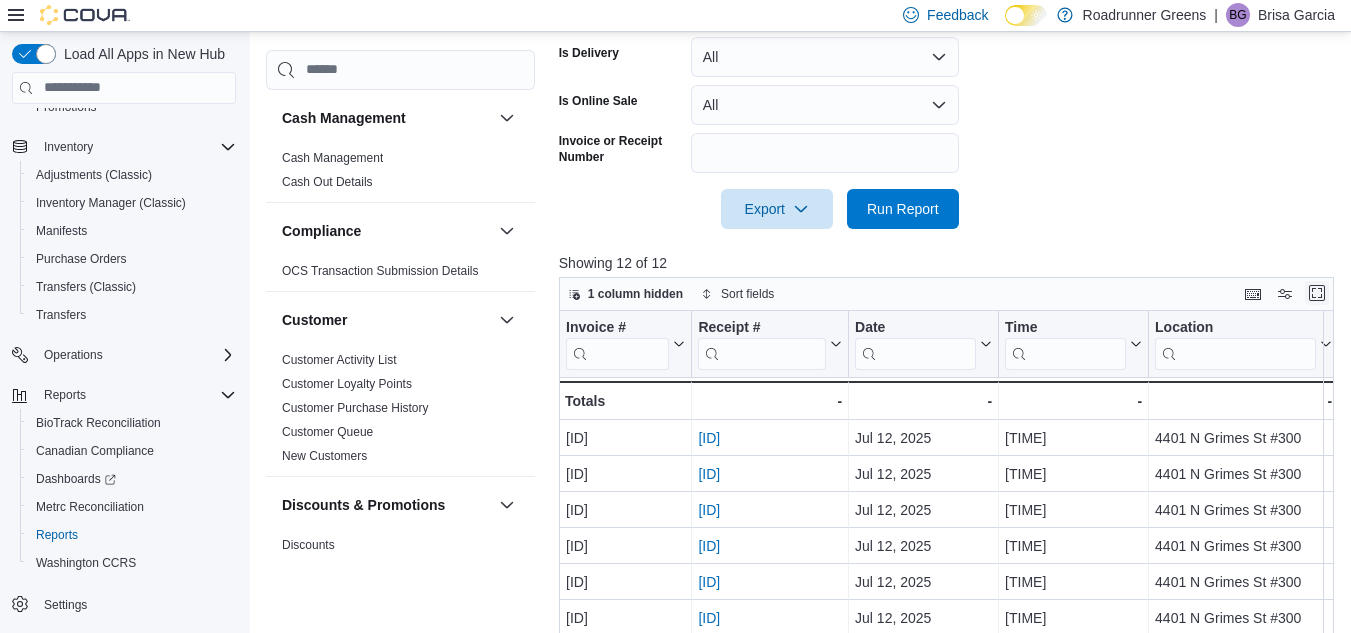 click at bounding box center [1317, 293] 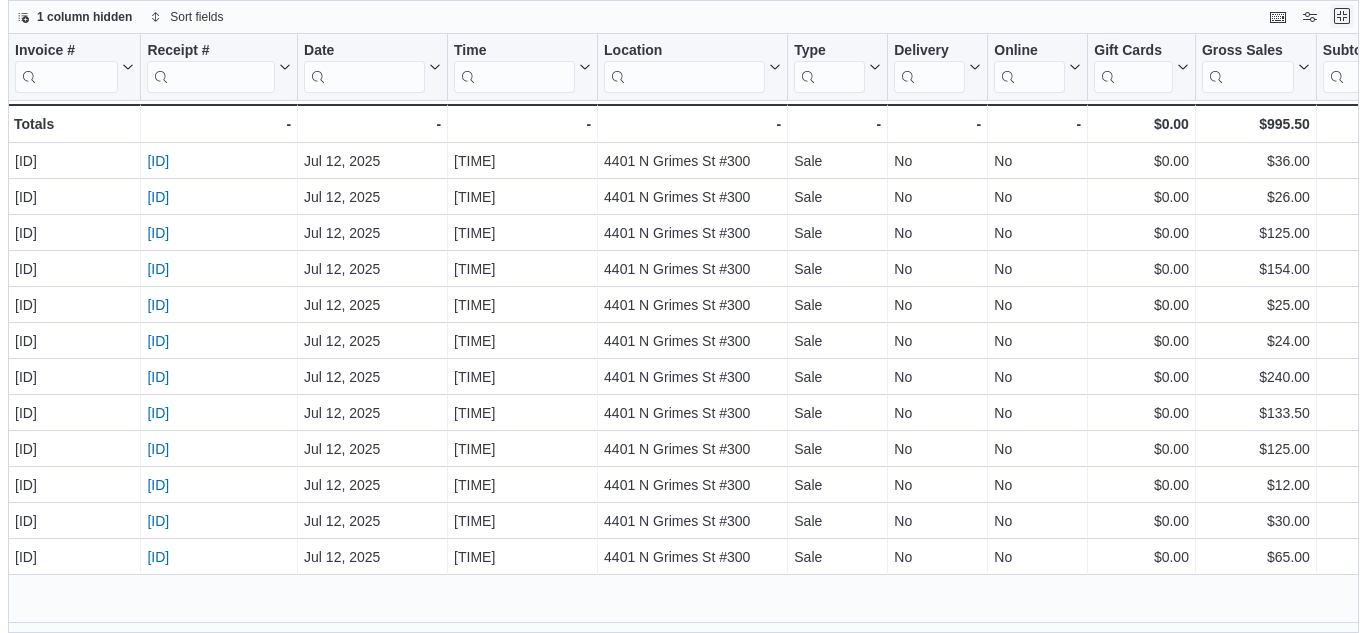 scroll, scrollTop: 0, scrollLeft: 0, axis: both 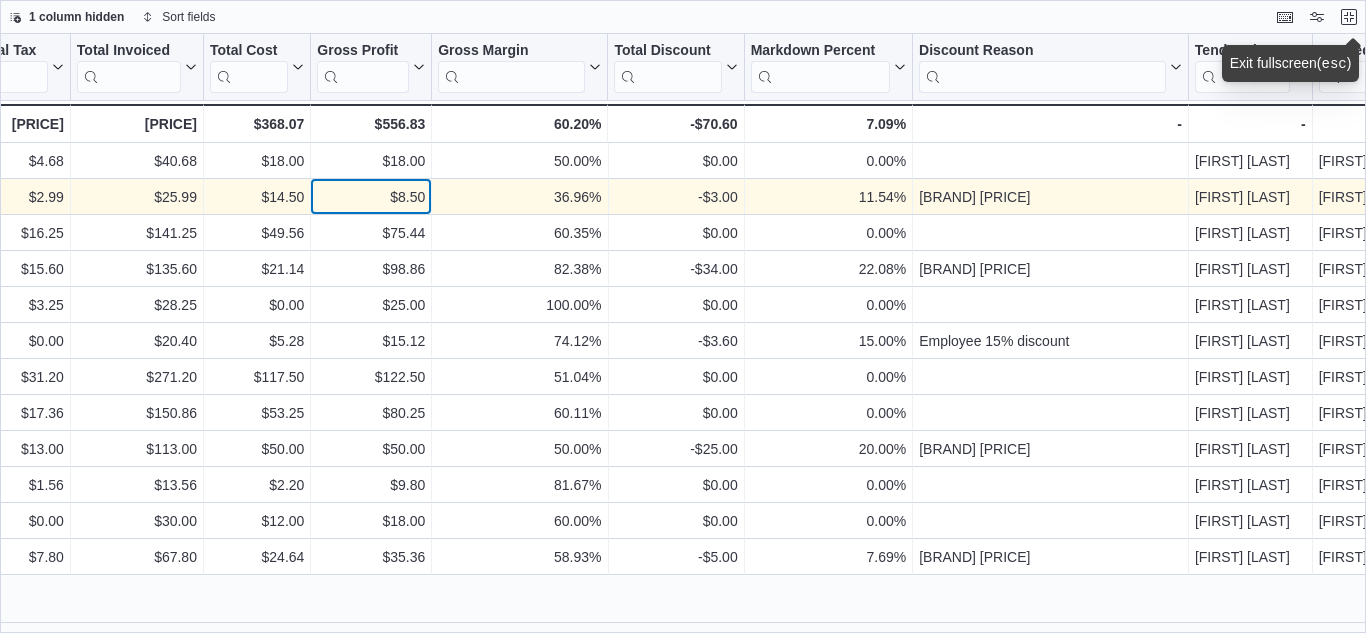 click on "$8.50" at bounding box center (371, 197) 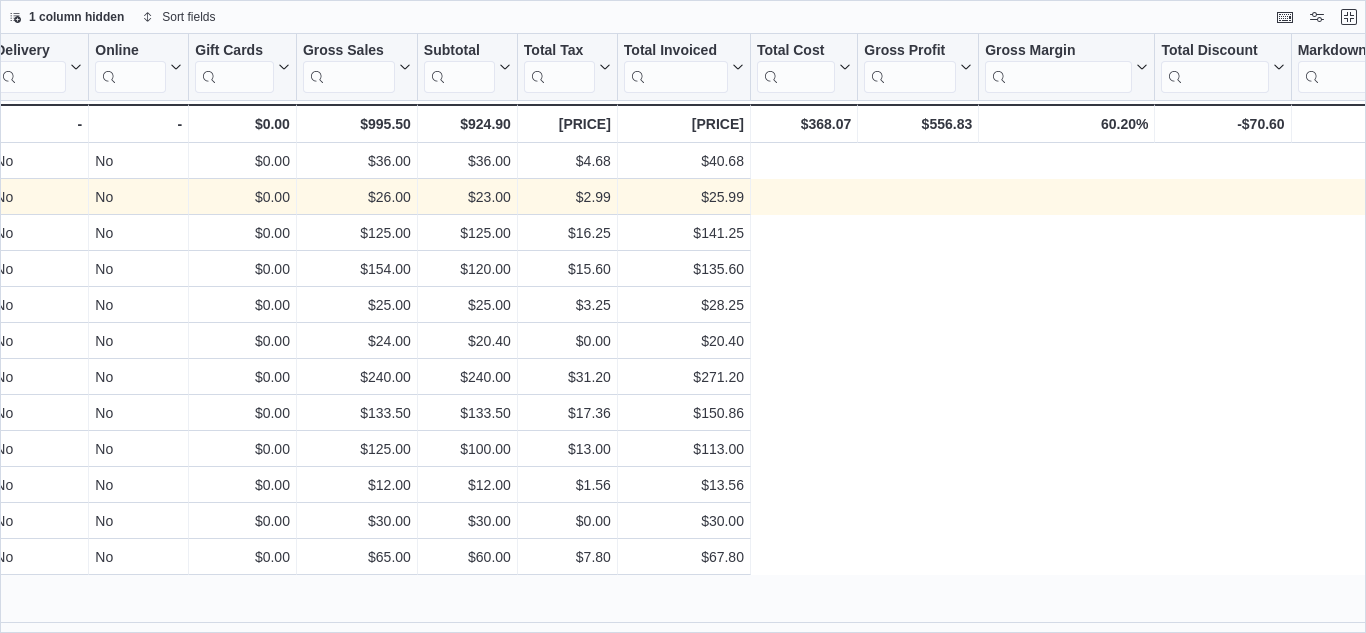 scroll, scrollTop: 0, scrollLeft: 0, axis: both 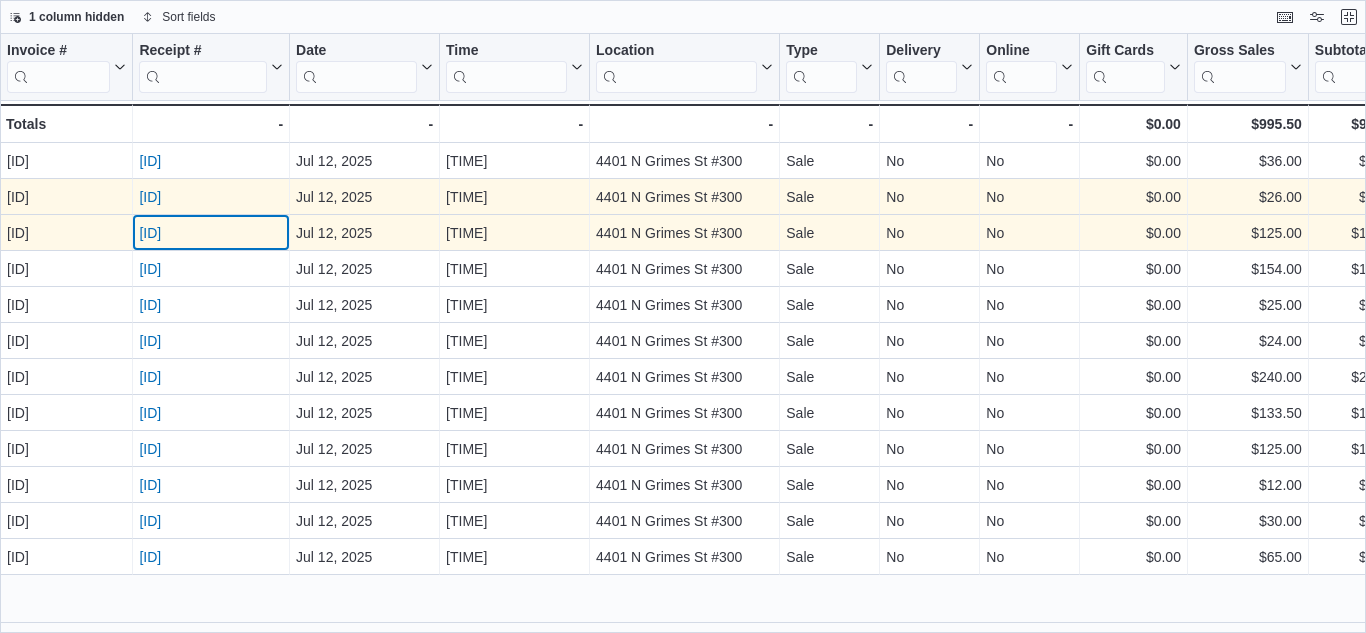 click on "[ID] - [RECEIPT]" at bounding box center (211, 233) 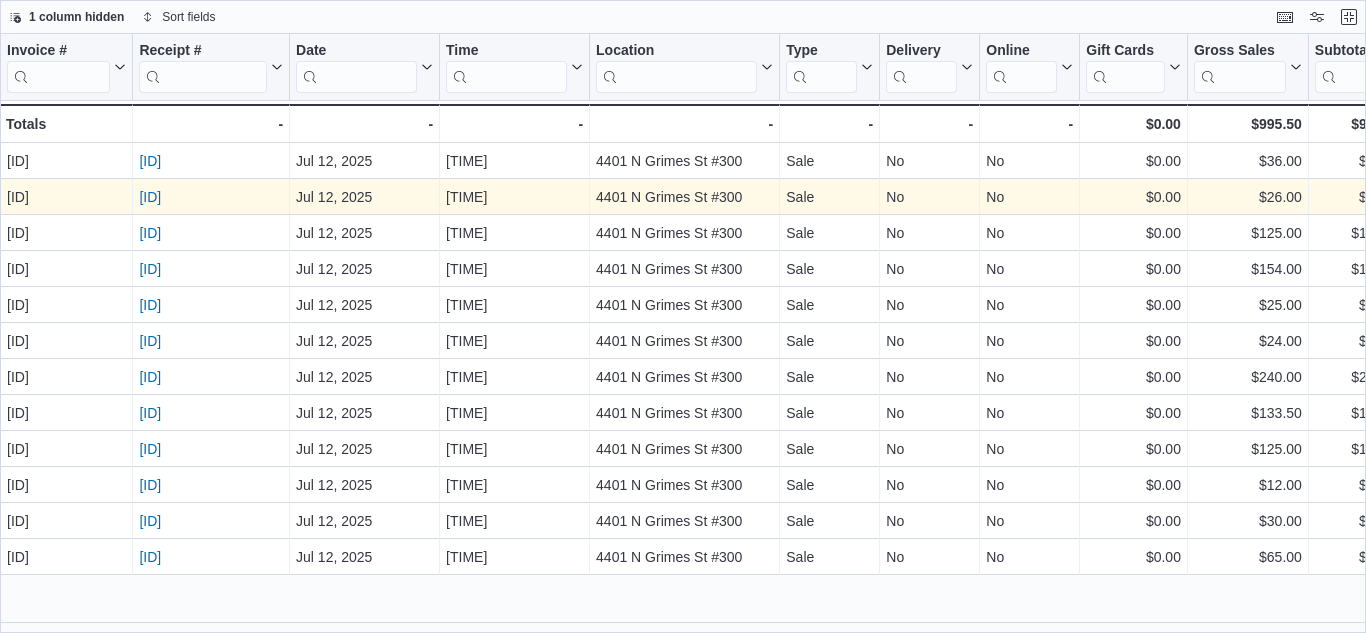 click on "[ID]" at bounding box center [150, 197] 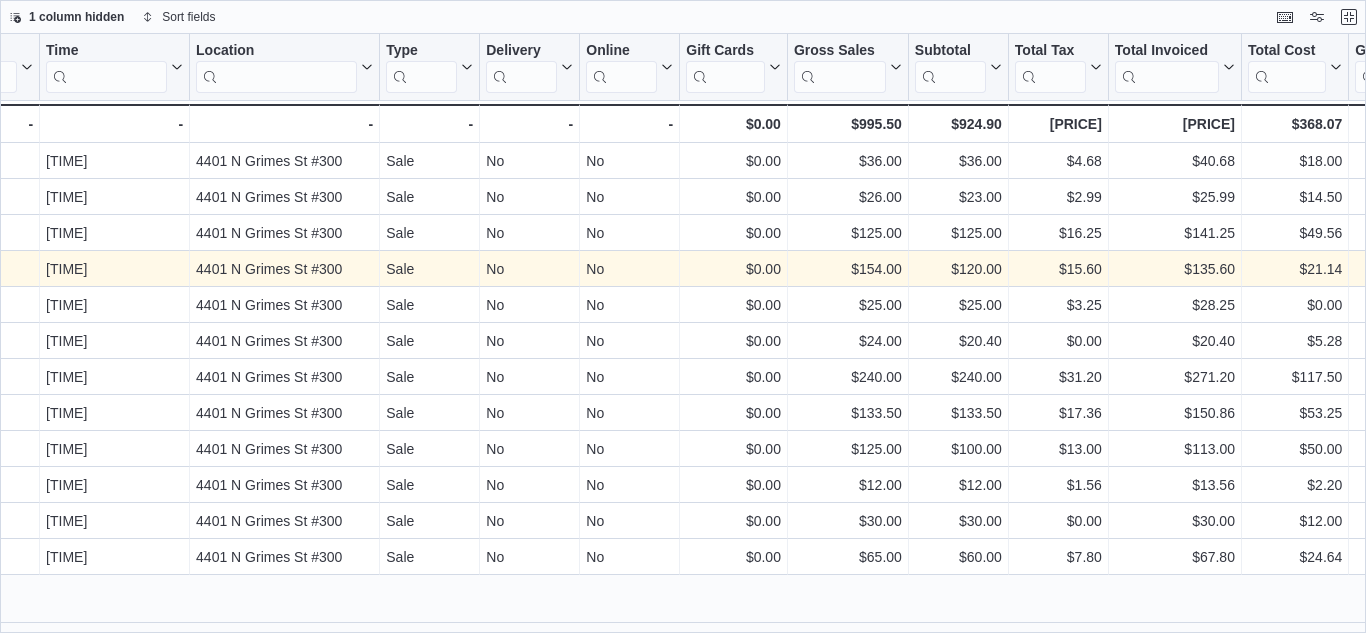 scroll, scrollTop: 0, scrollLeft: 401, axis: horizontal 